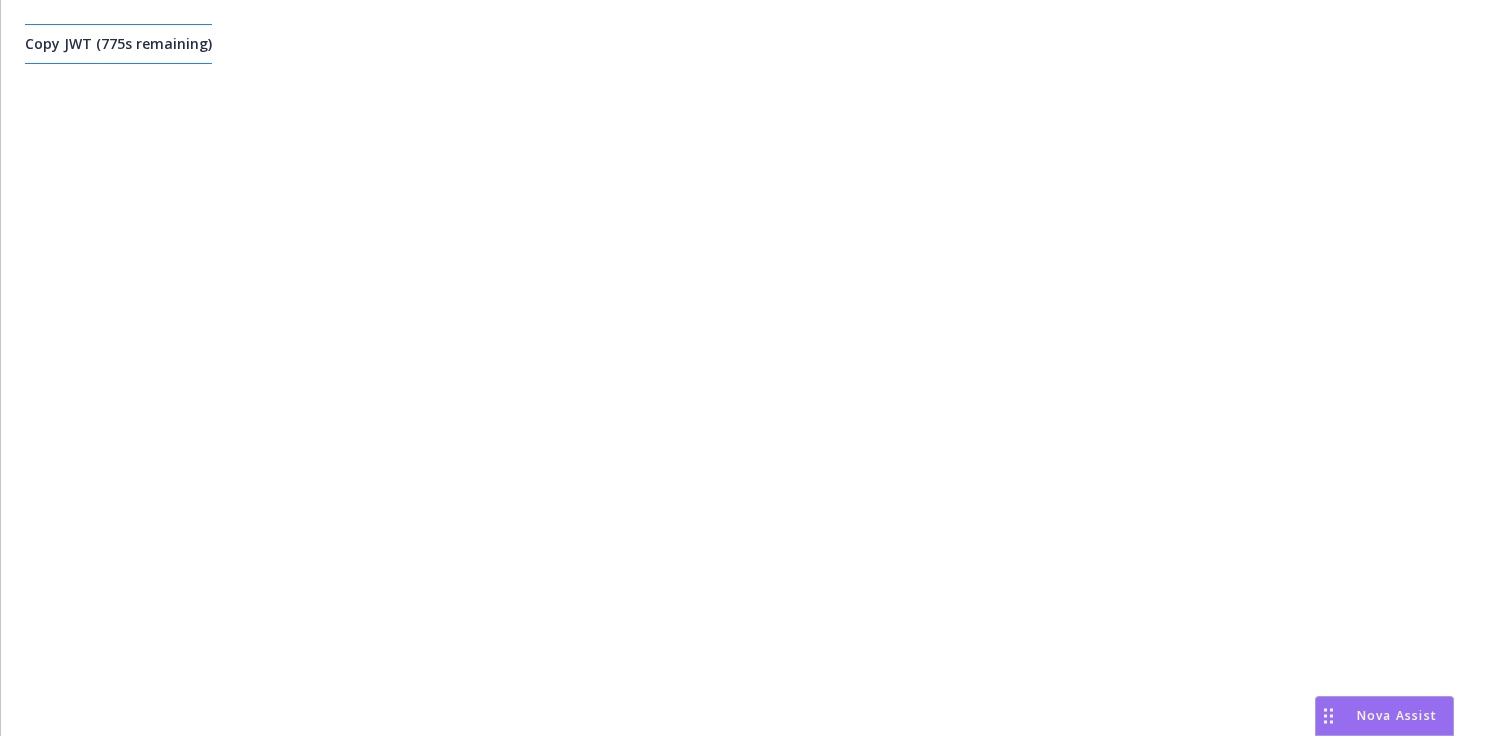 scroll, scrollTop: 0, scrollLeft: 0, axis: both 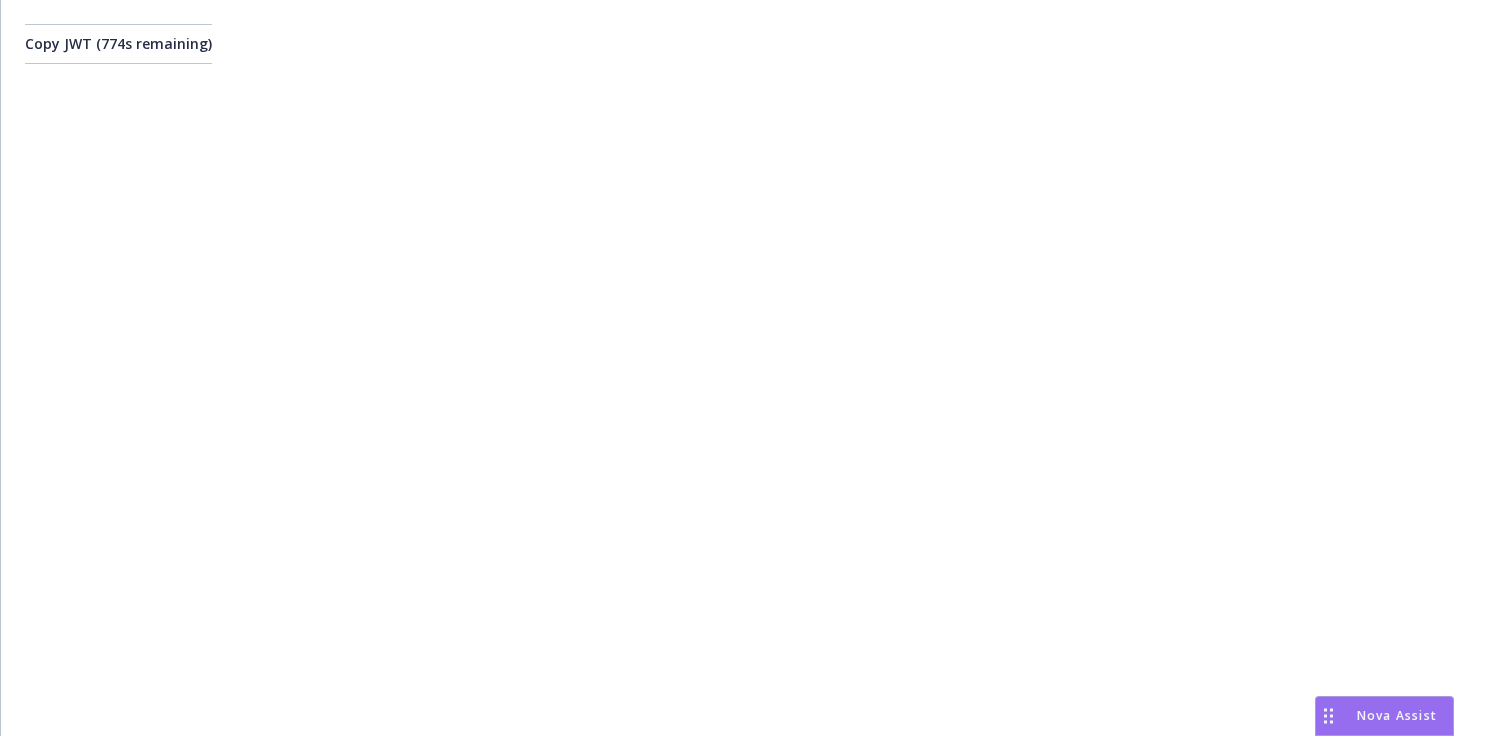 type 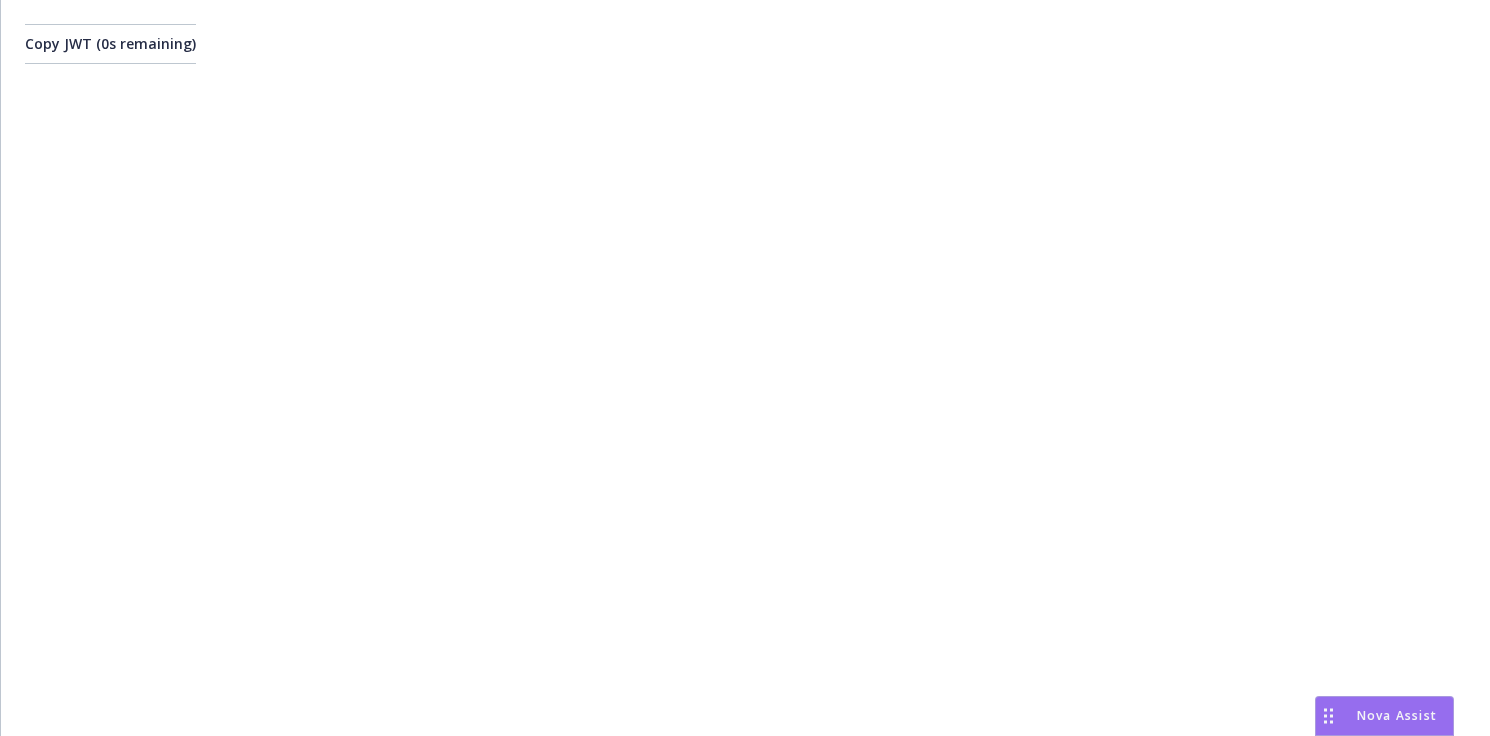 scroll, scrollTop: 0, scrollLeft: 0, axis: both 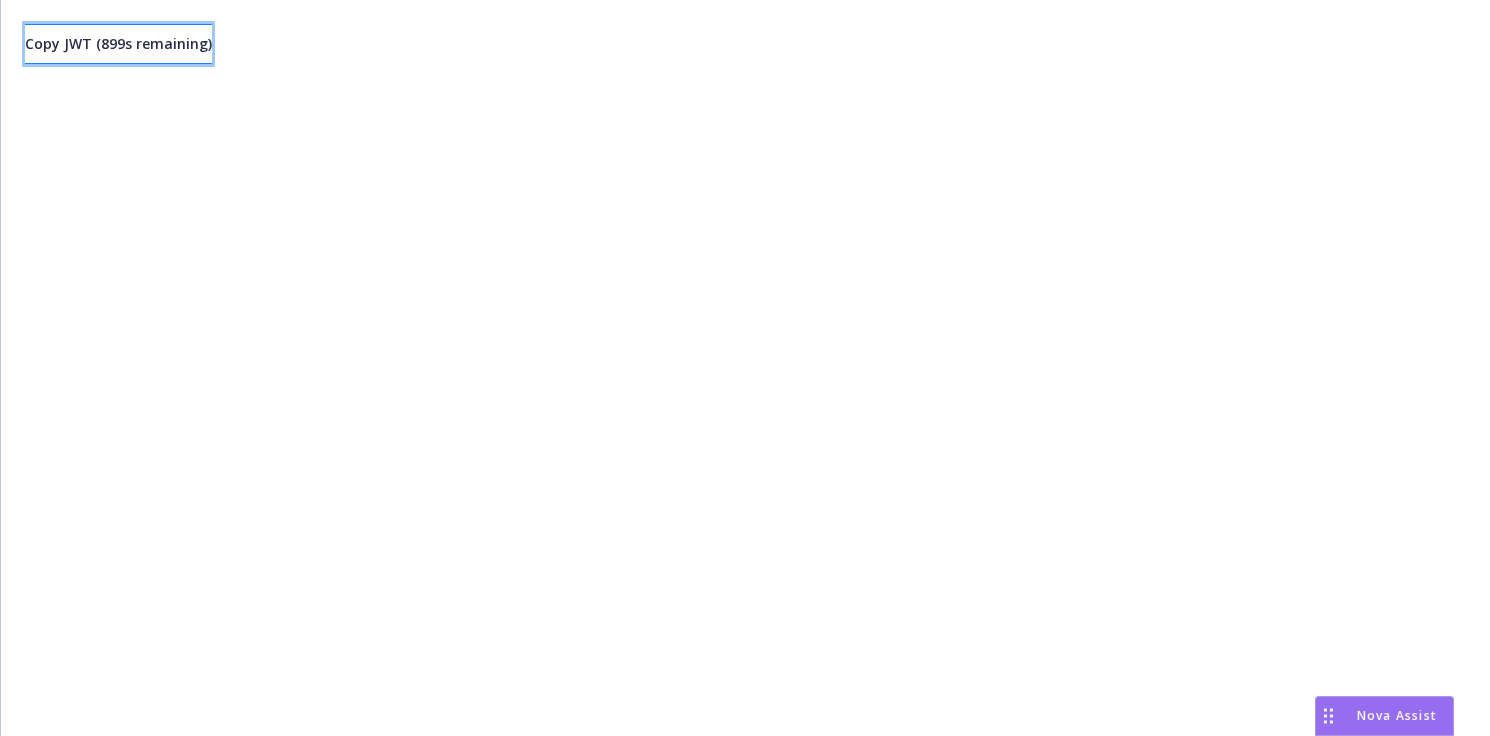 click on "Copy JWT ( 899 s remaining)" at bounding box center [118, 43] 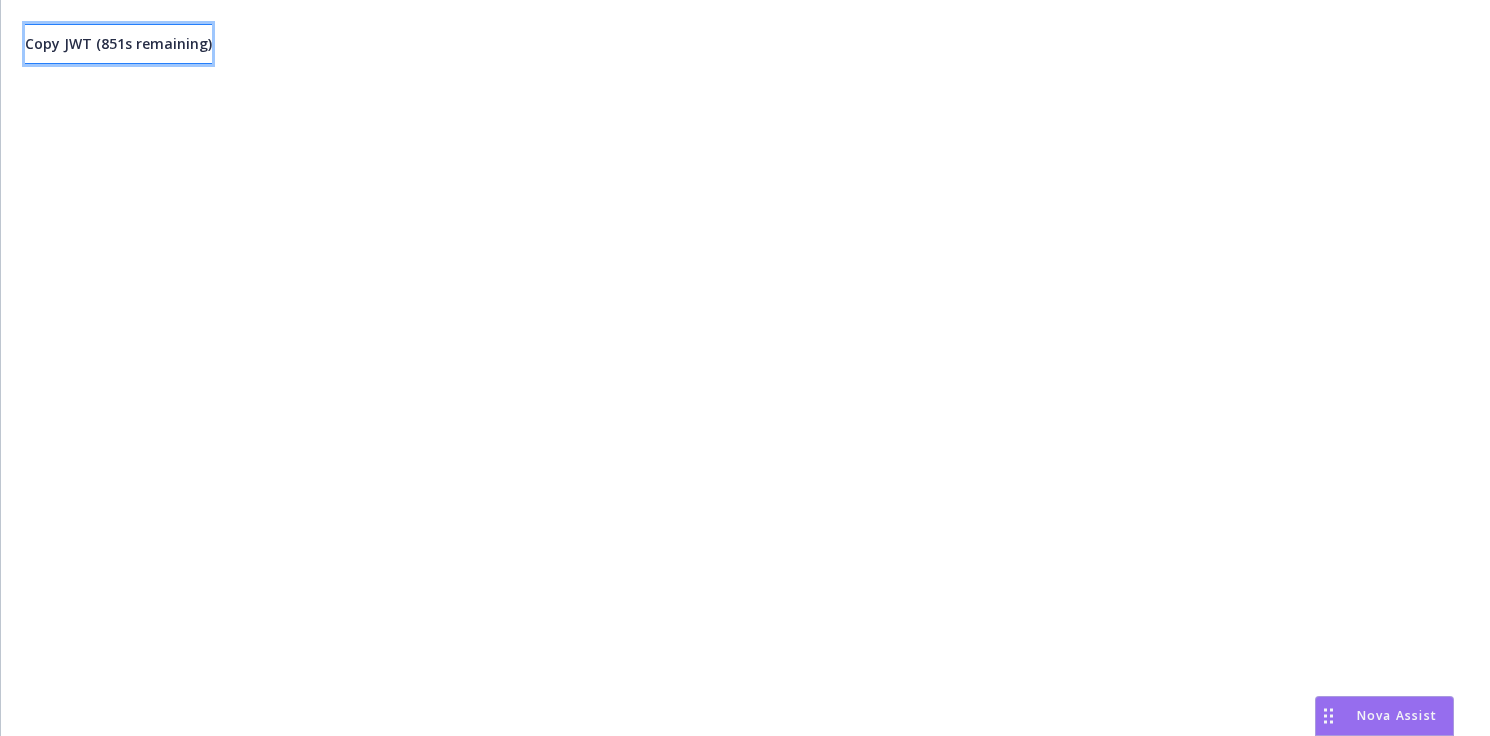 click on "Copy JWT ( 851 s remaining)" at bounding box center (118, 43) 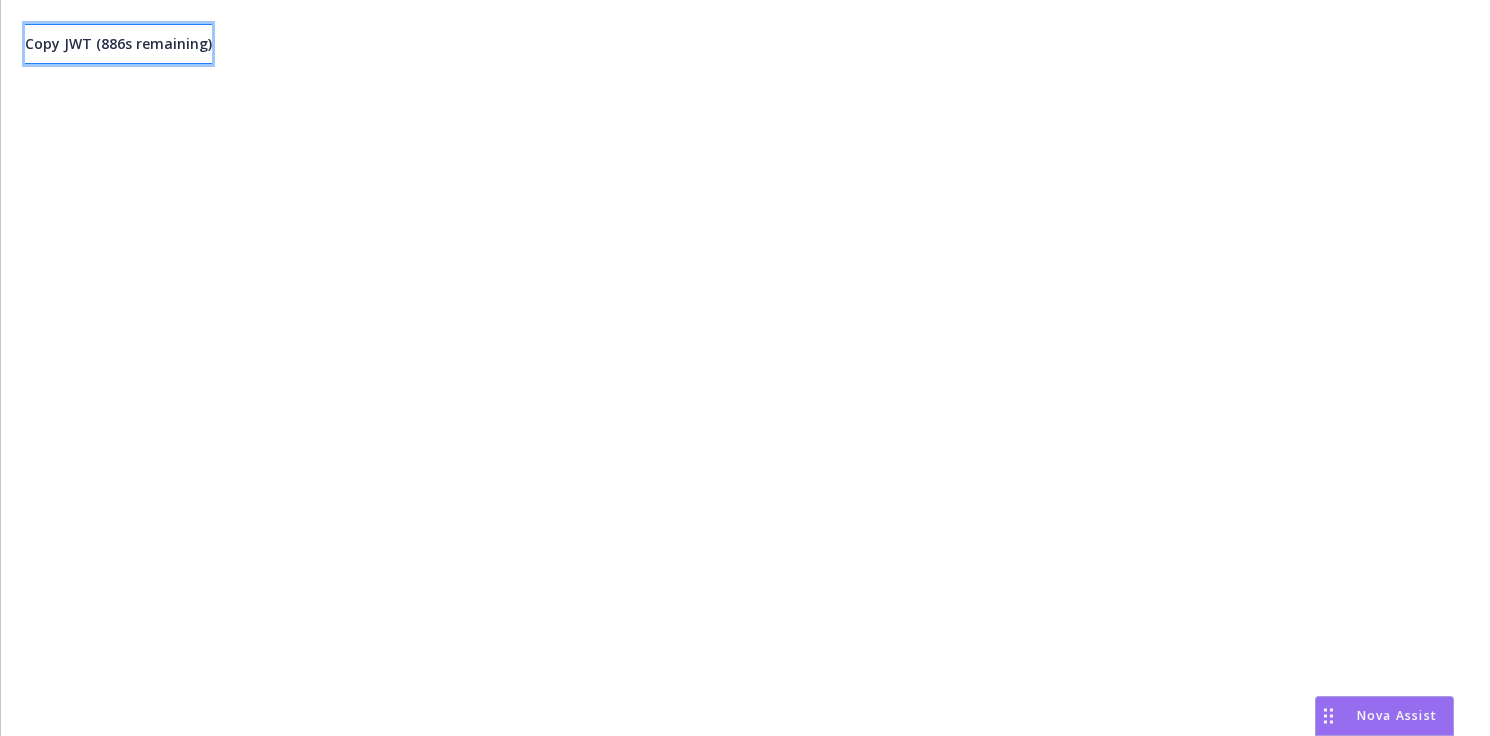 click on "Copy JWT ( 886 s remaining)" at bounding box center [118, 43] 